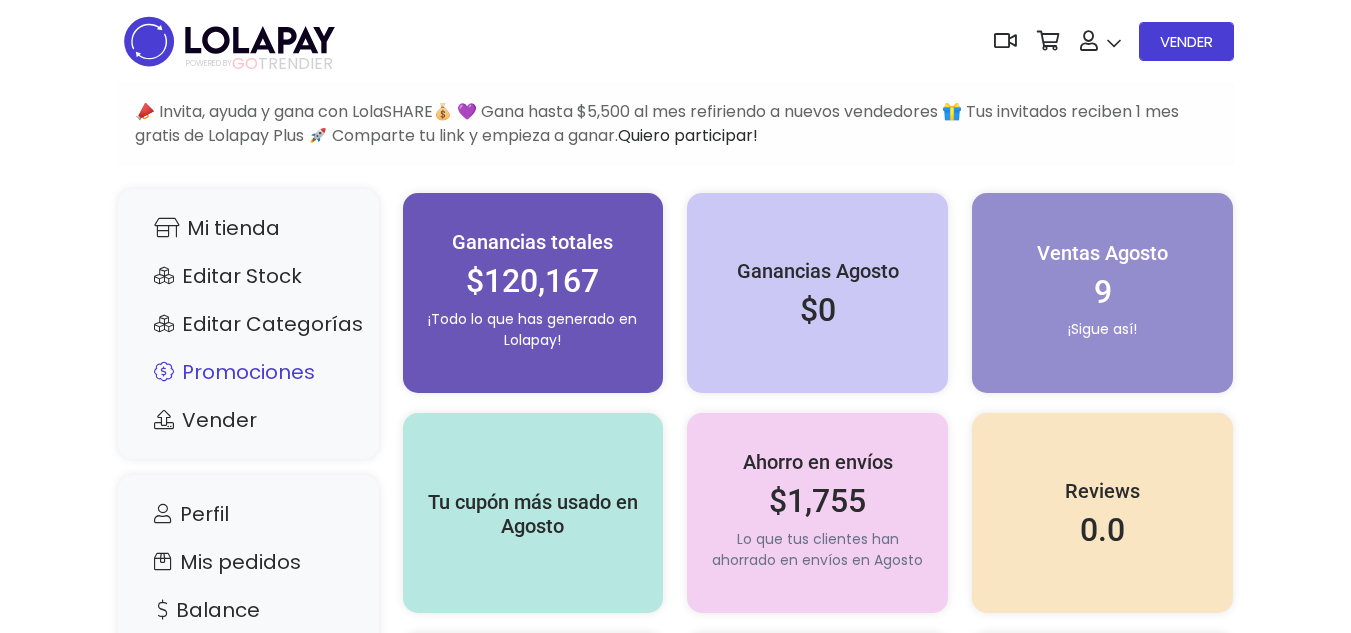 scroll, scrollTop: 0, scrollLeft: 0, axis: both 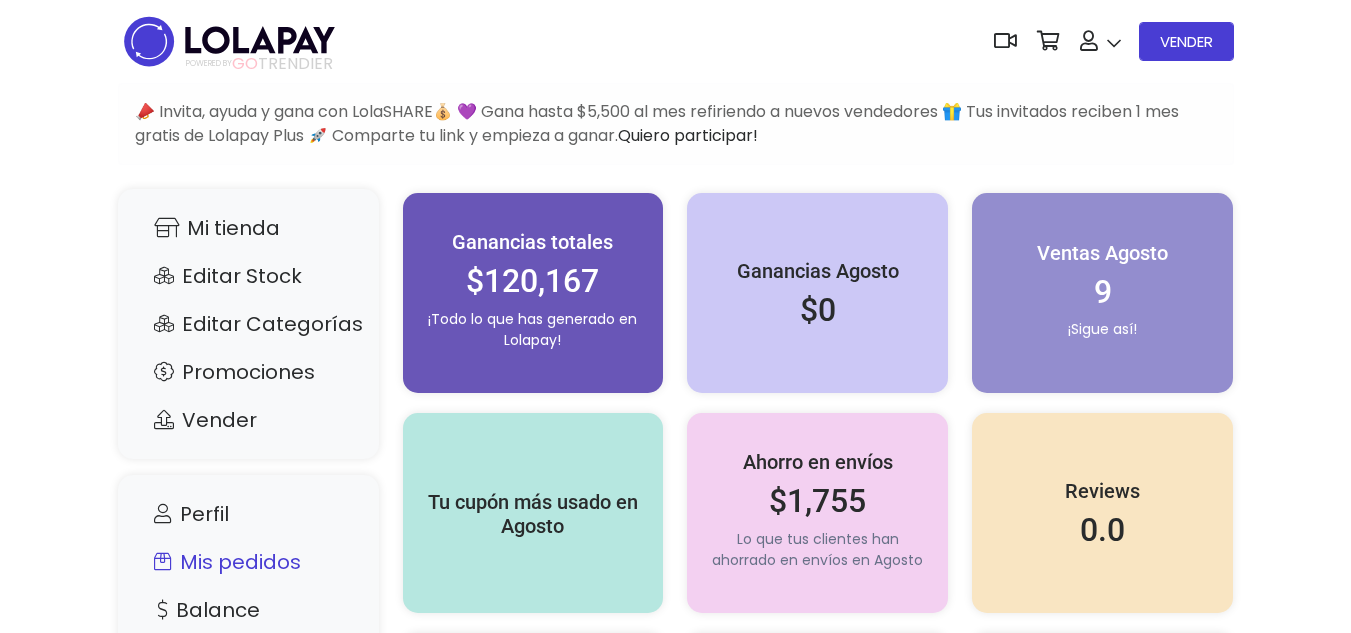 click on "Mis pedidos" at bounding box center [248, 562] 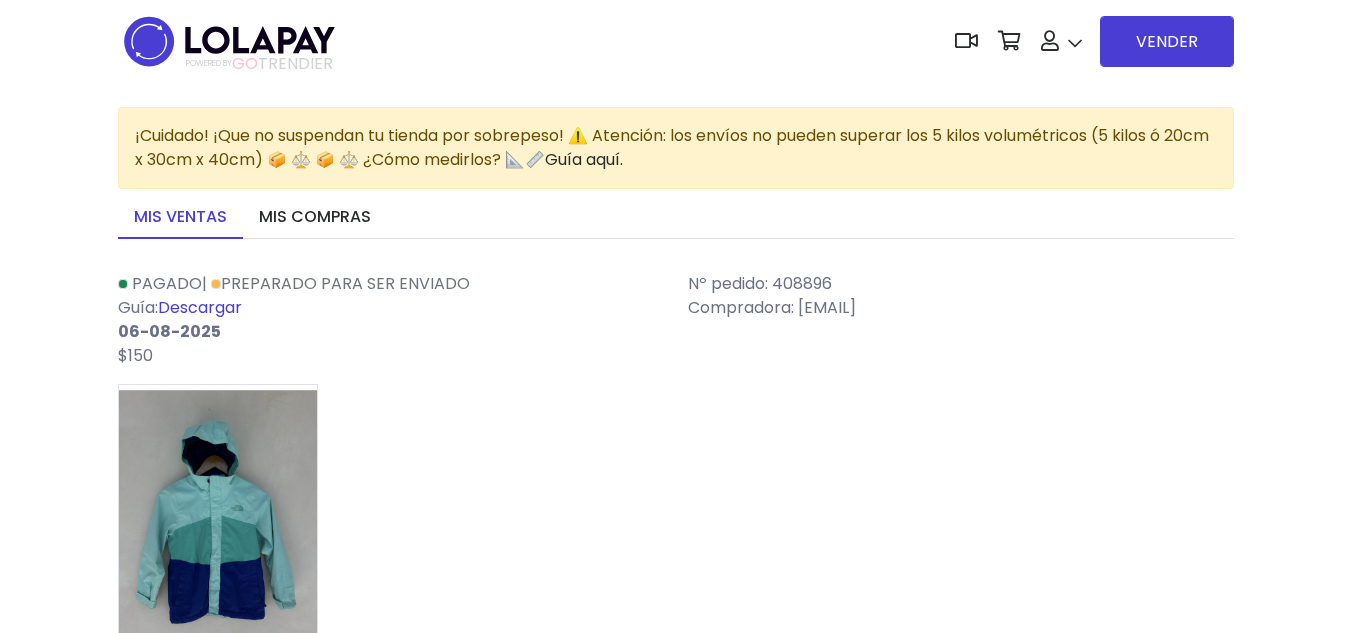 scroll, scrollTop: 0, scrollLeft: 0, axis: both 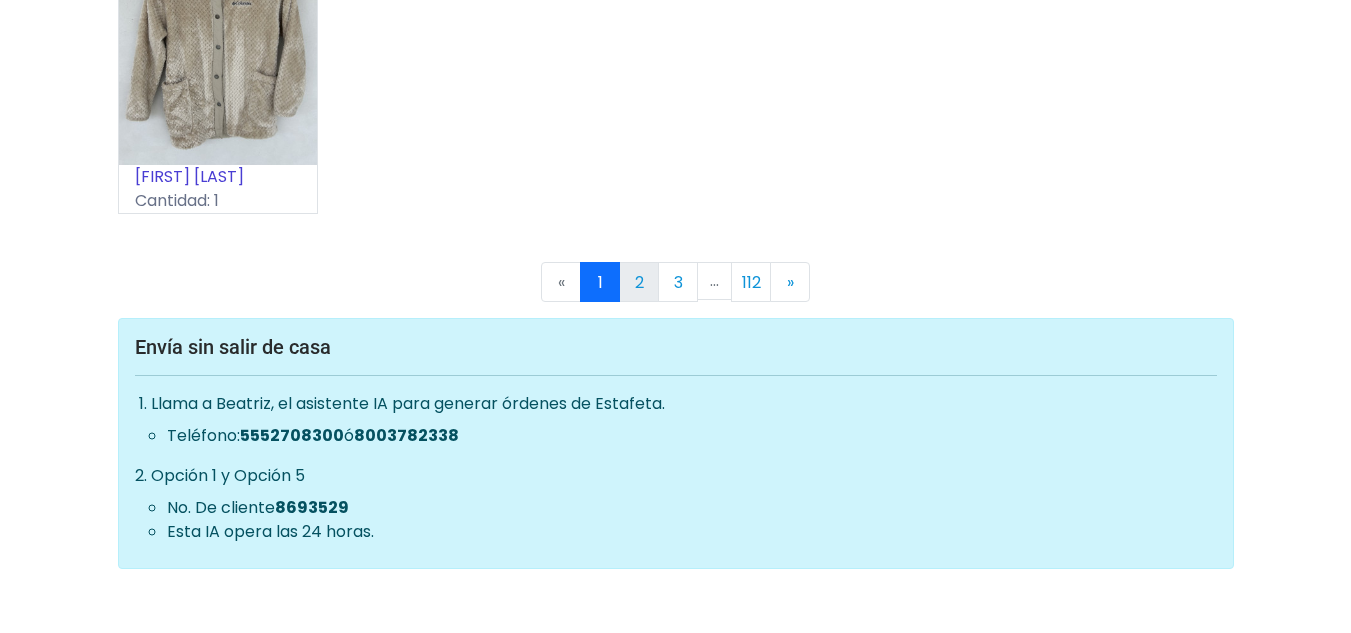 click on "2" at bounding box center (639, 282) 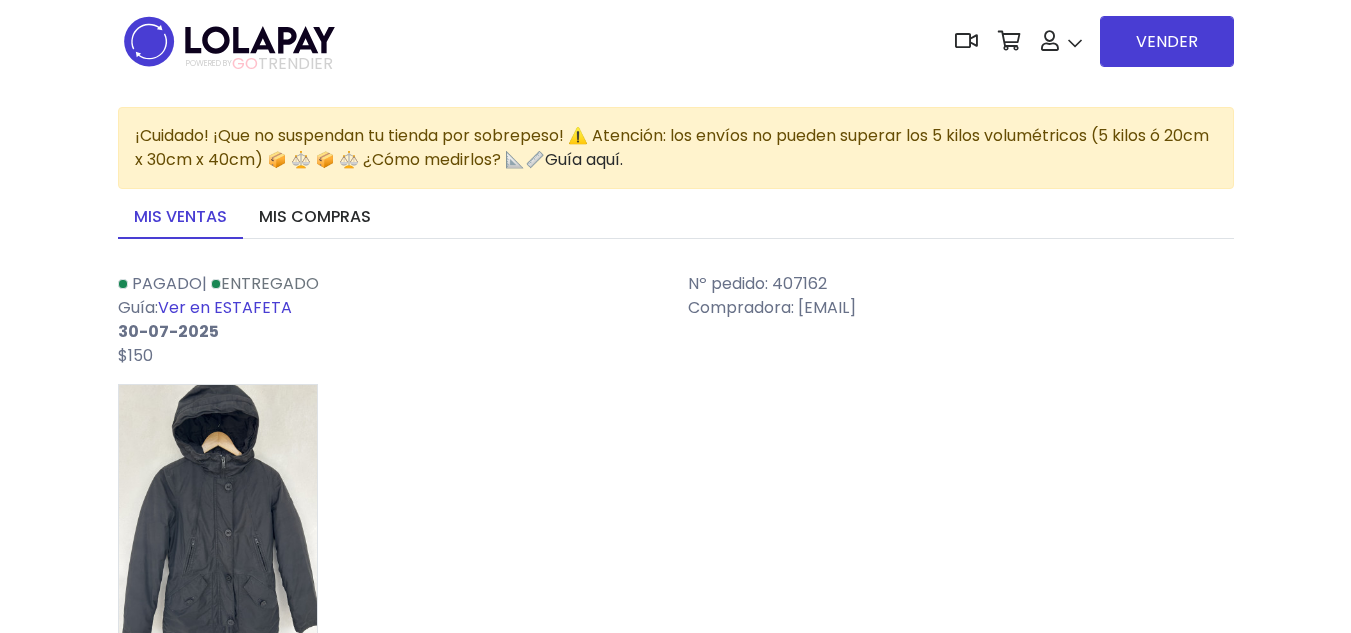 scroll, scrollTop: 0, scrollLeft: 0, axis: both 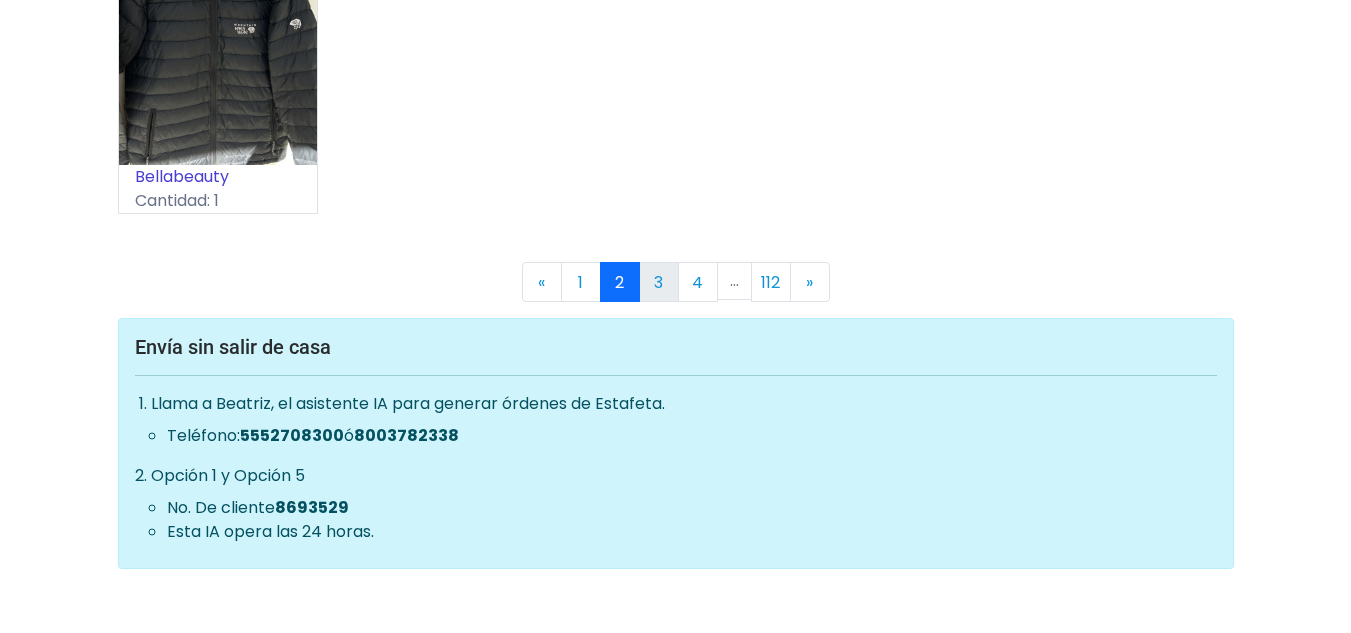 click on "3" at bounding box center [659, 282] 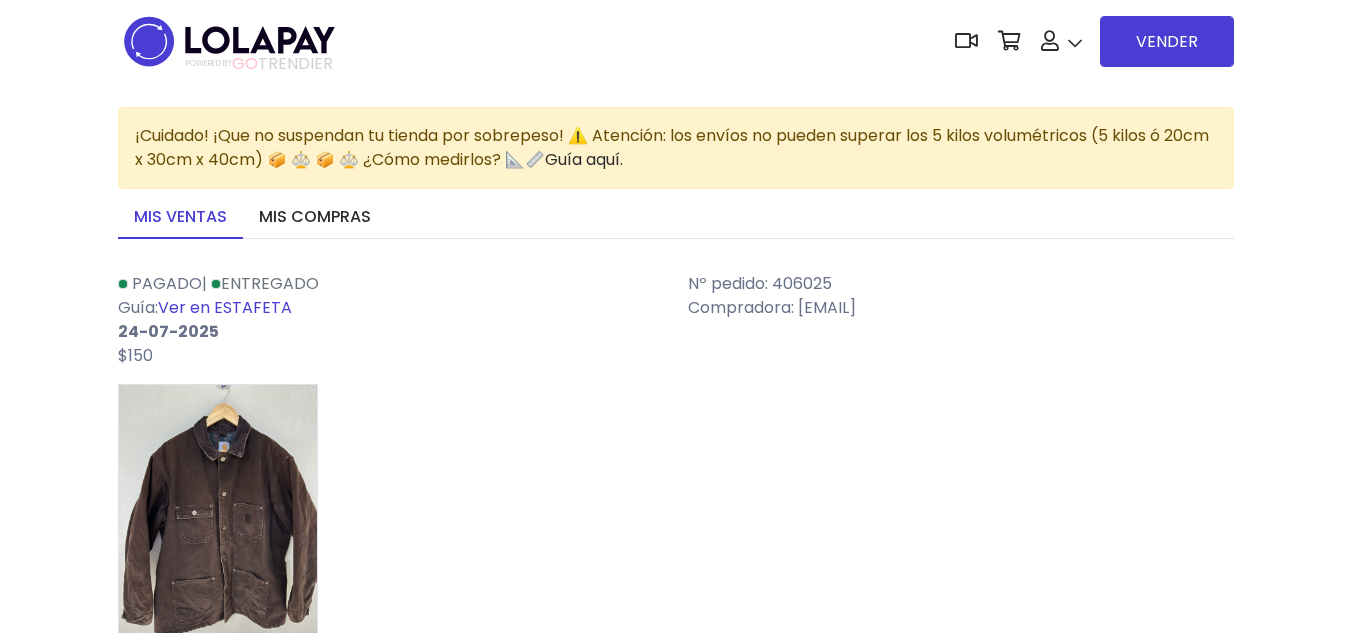 scroll, scrollTop: 0, scrollLeft: 0, axis: both 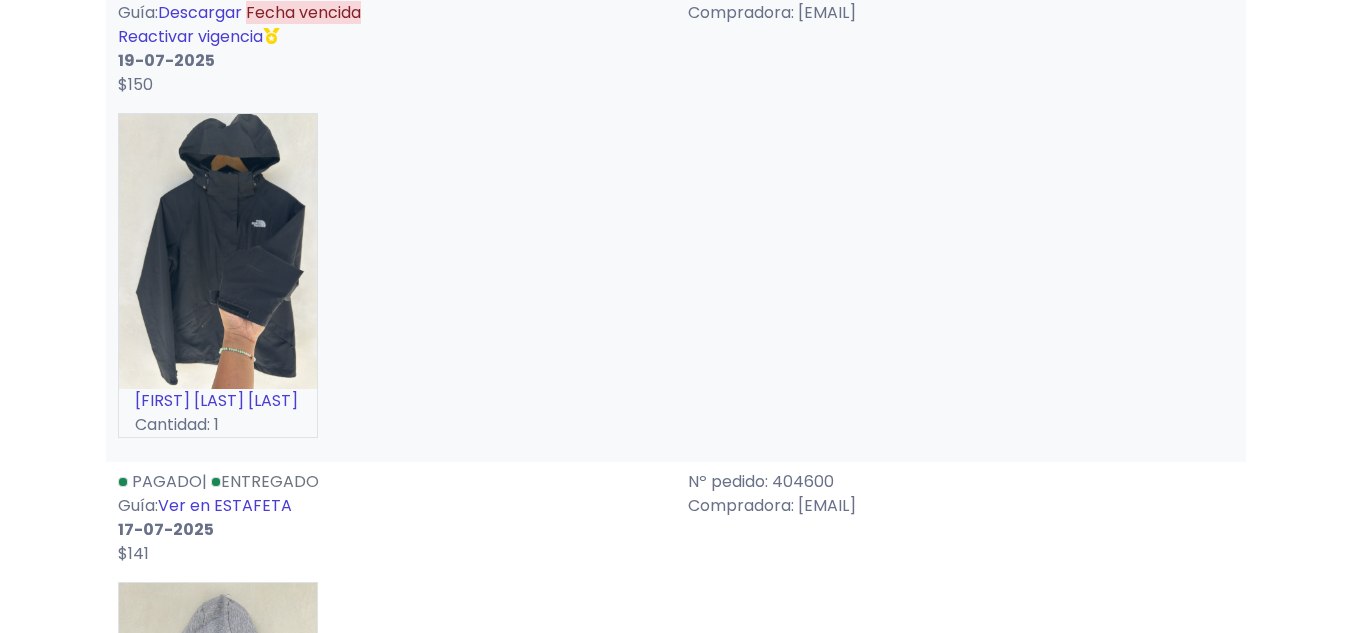 click on "Reactivar vigencia" at bounding box center [190, 36] 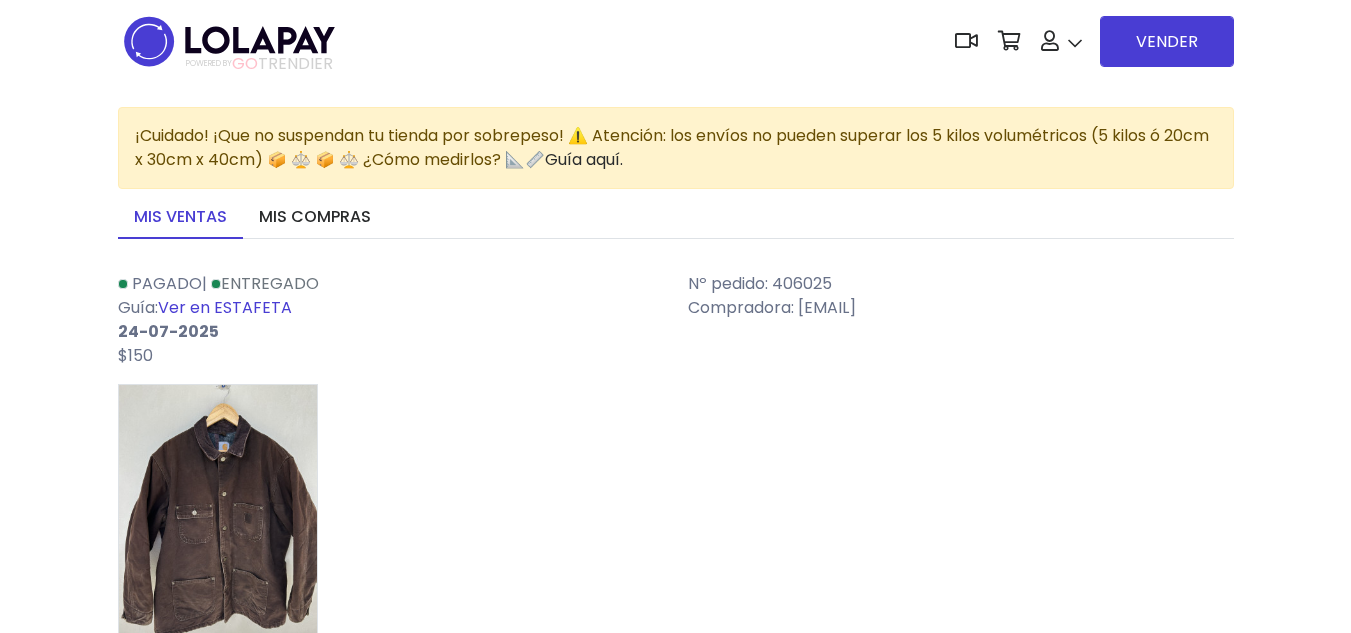 scroll, scrollTop: 7349, scrollLeft: 0, axis: vertical 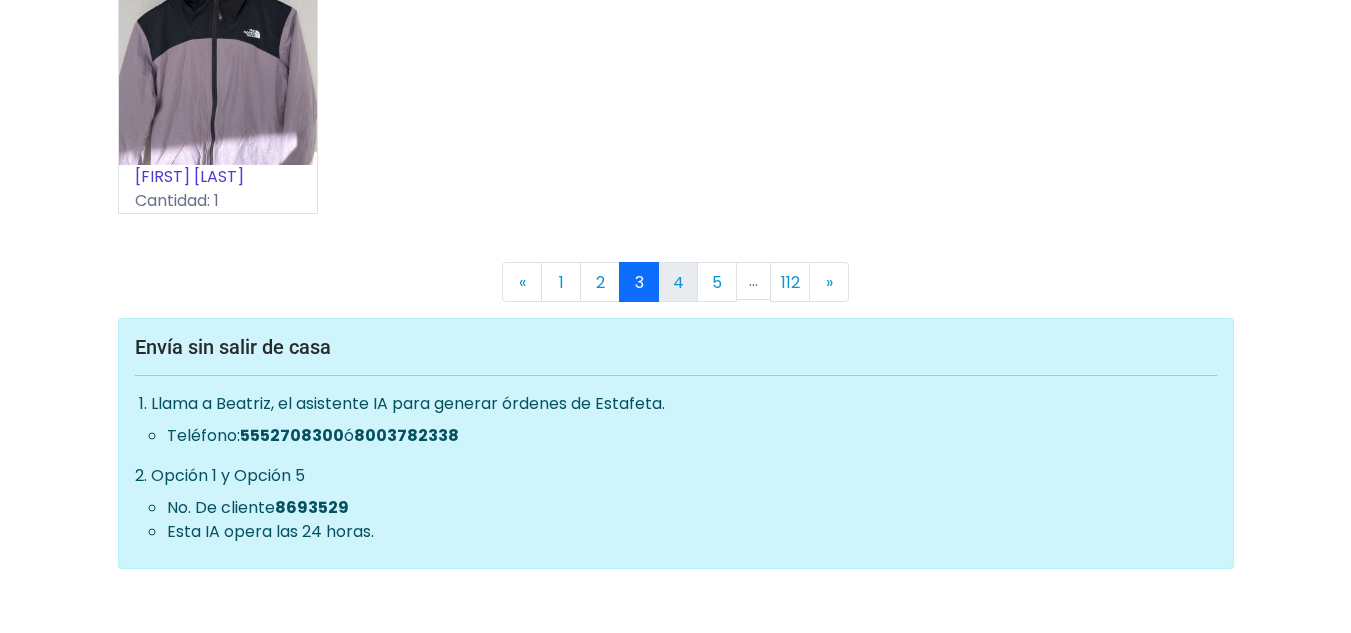 click on "4" at bounding box center [678, 282] 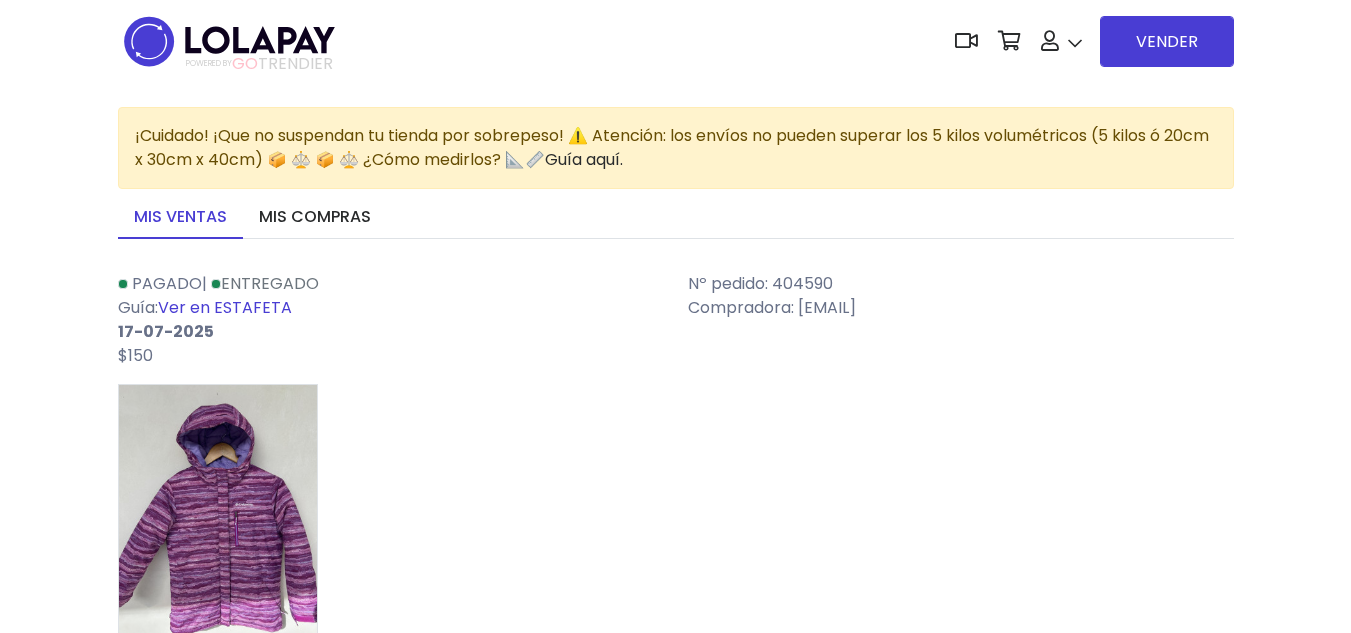 scroll, scrollTop: 0, scrollLeft: 0, axis: both 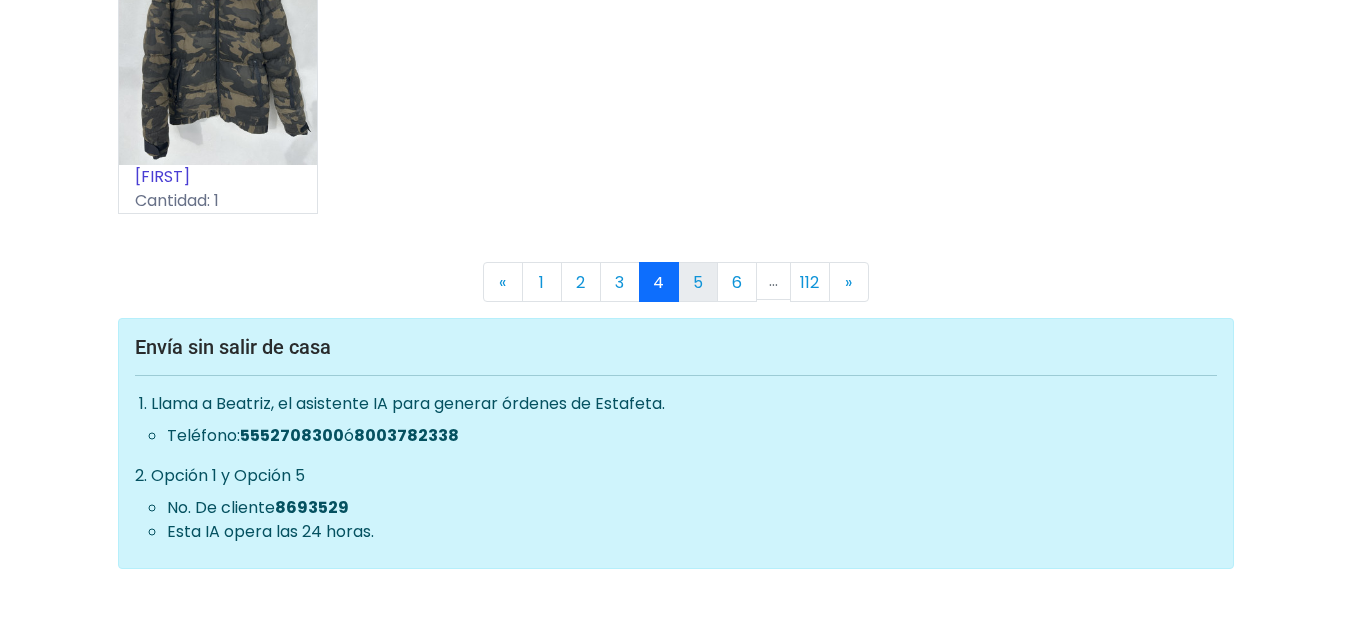 click on "5" at bounding box center (698, 282) 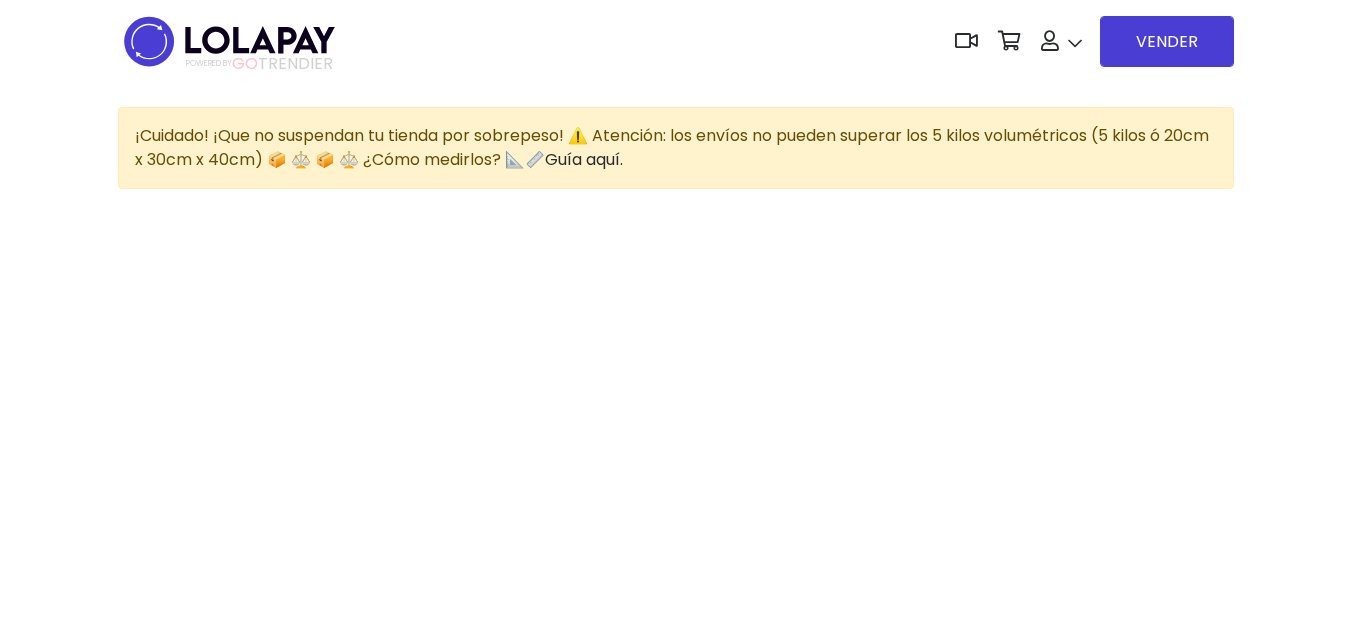 scroll, scrollTop: 0, scrollLeft: 0, axis: both 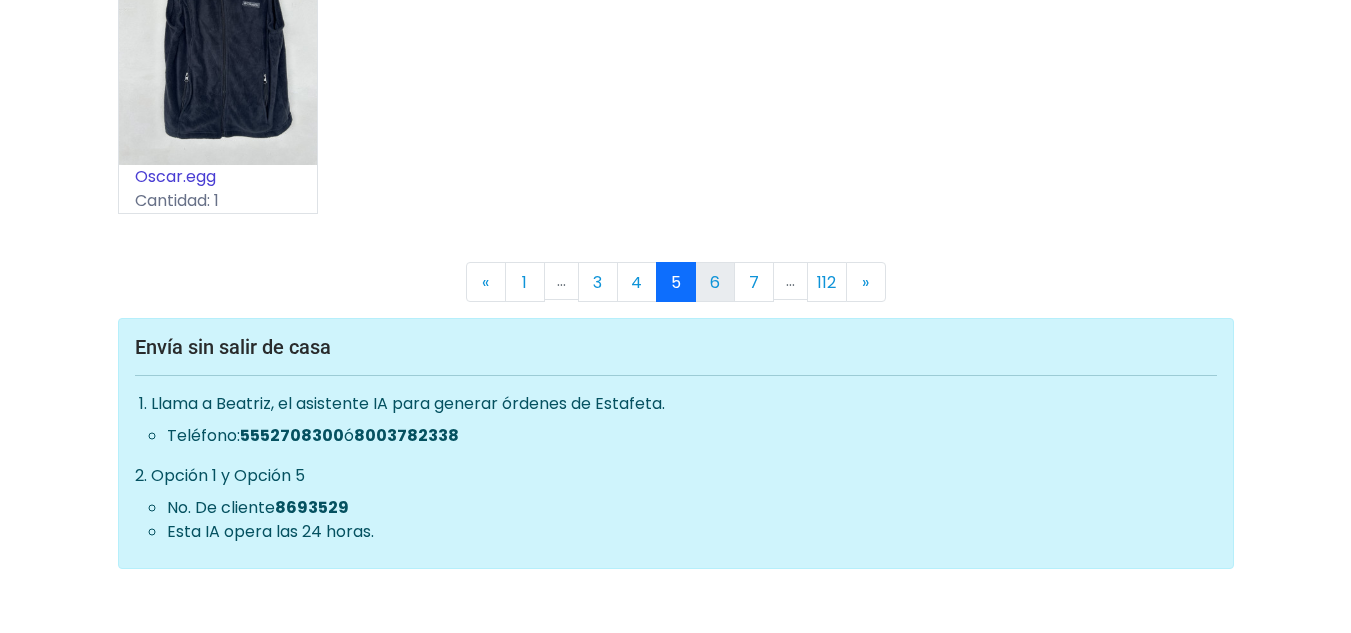 click on "6" at bounding box center (715, 282) 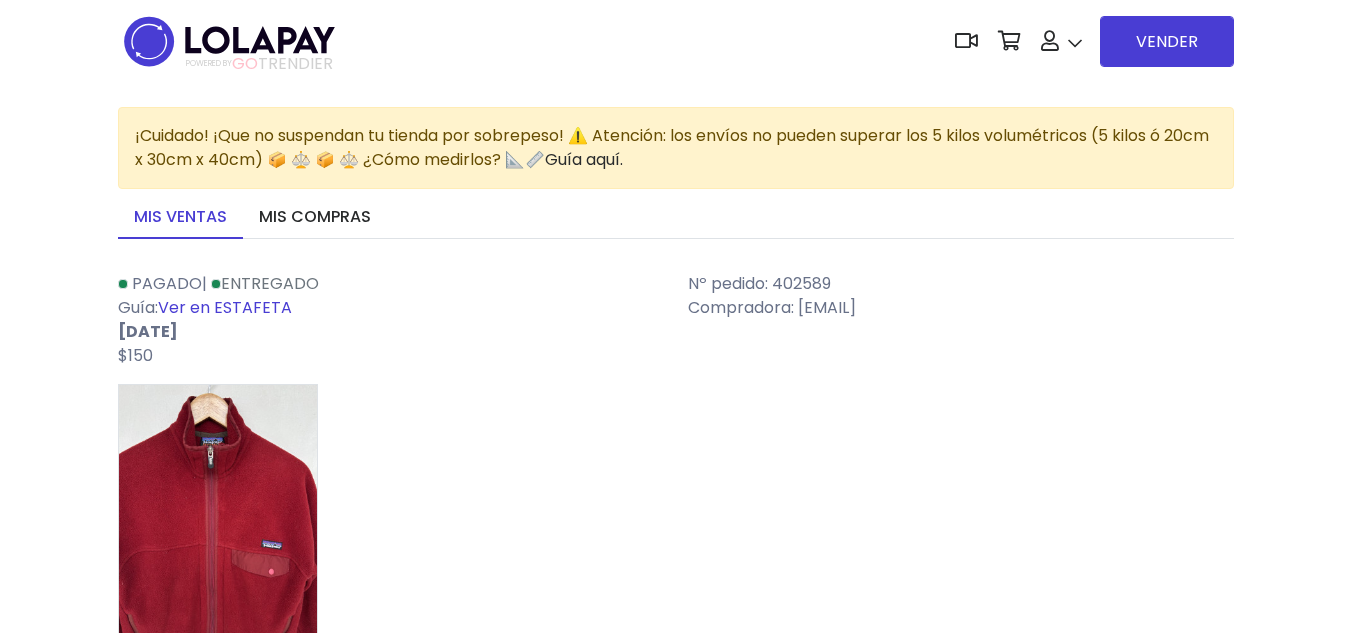 scroll, scrollTop: 0, scrollLeft: 0, axis: both 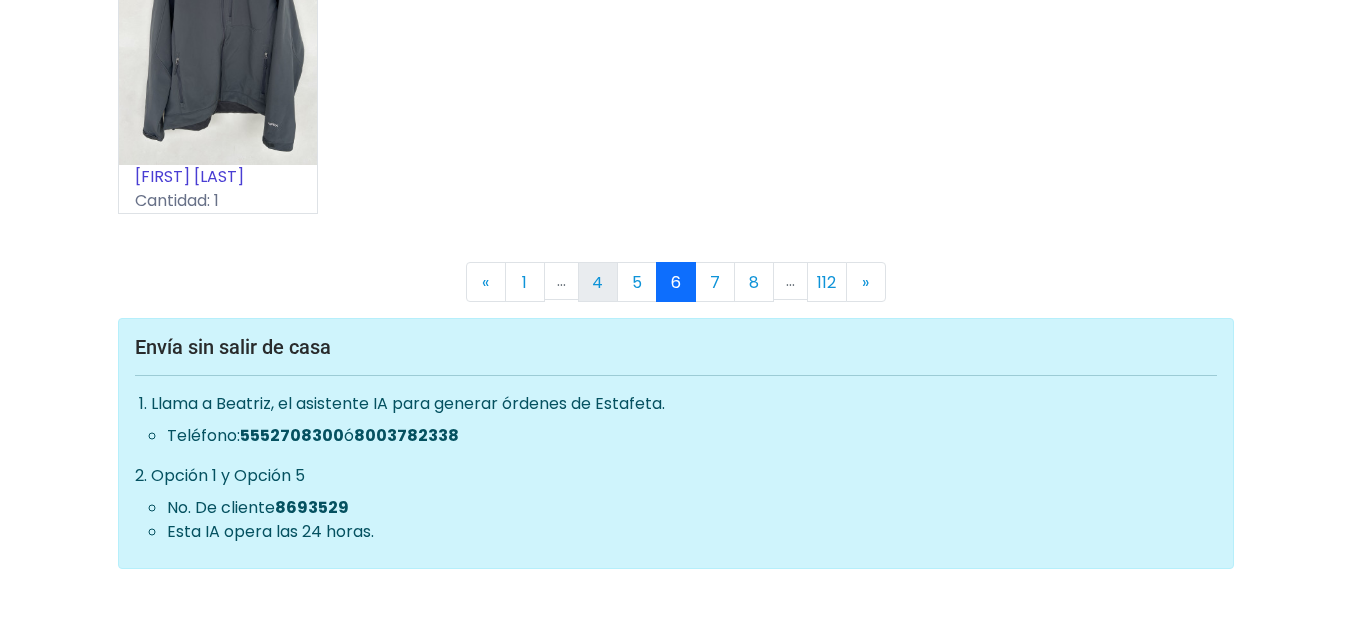 click on "4" at bounding box center [598, 282] 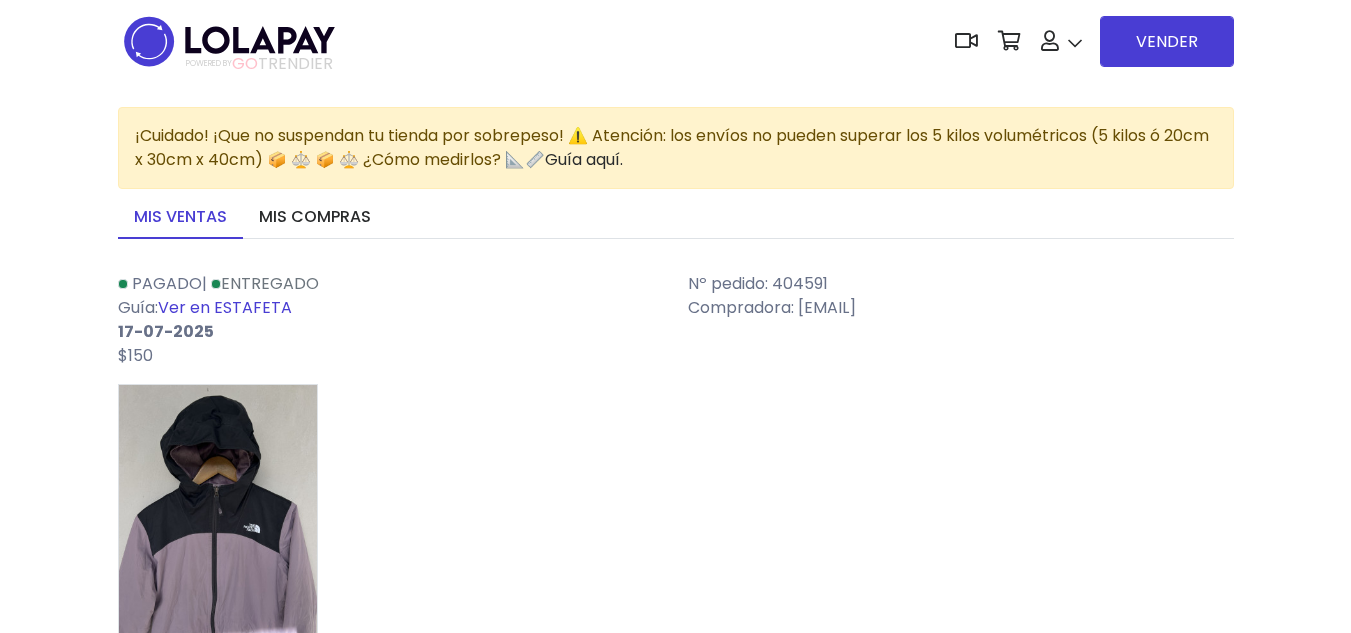 scroll, scrollTop: 0, scrollLeft: 0, axis: both 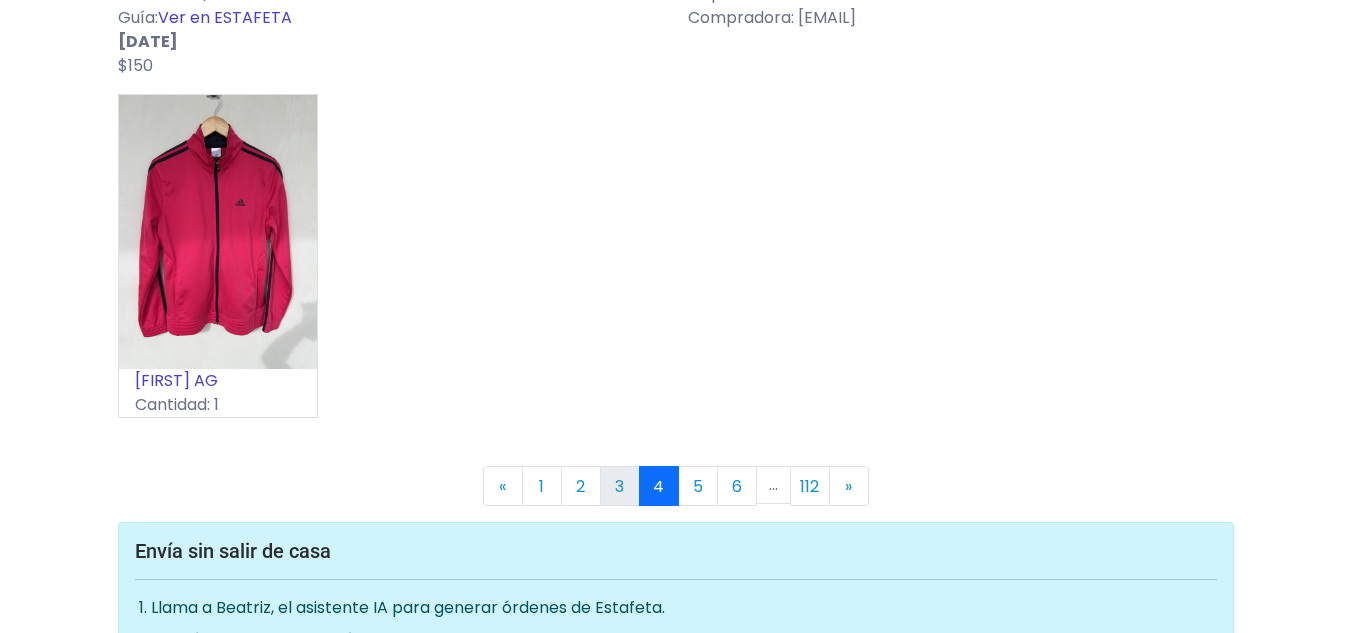 click on "3" at bounding box center [620, 486] 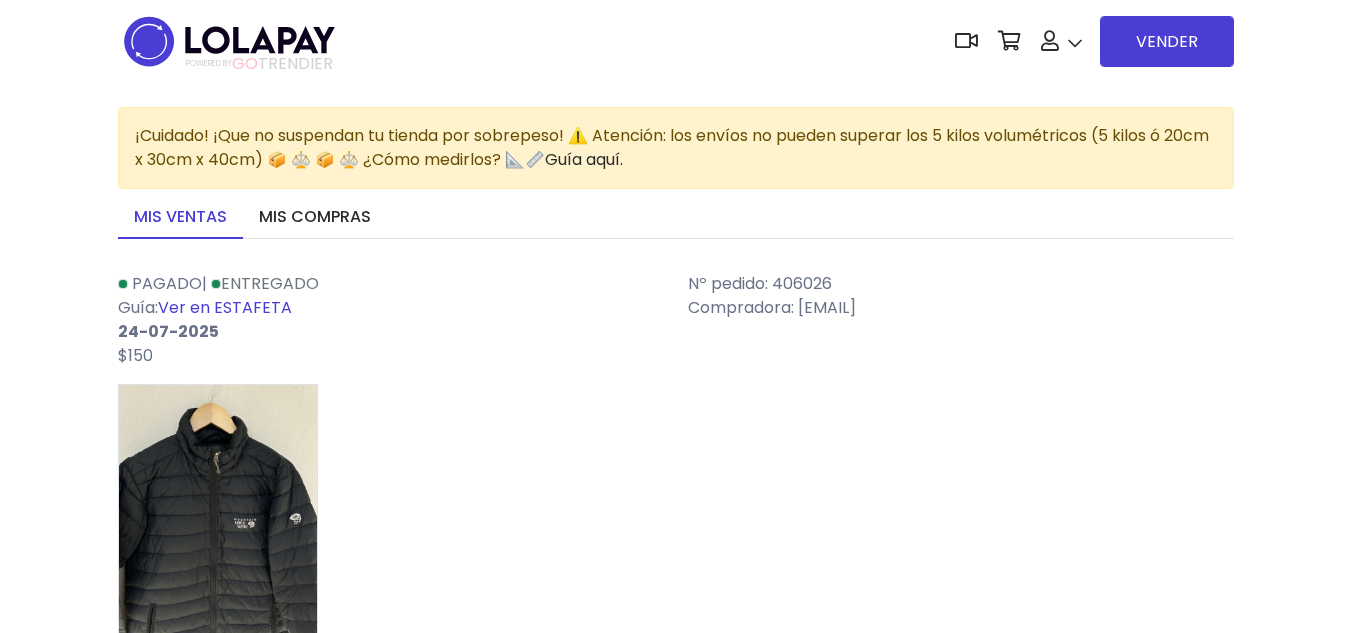 scroll, scrollTop: 0, scrollLeft: 0, axis: both 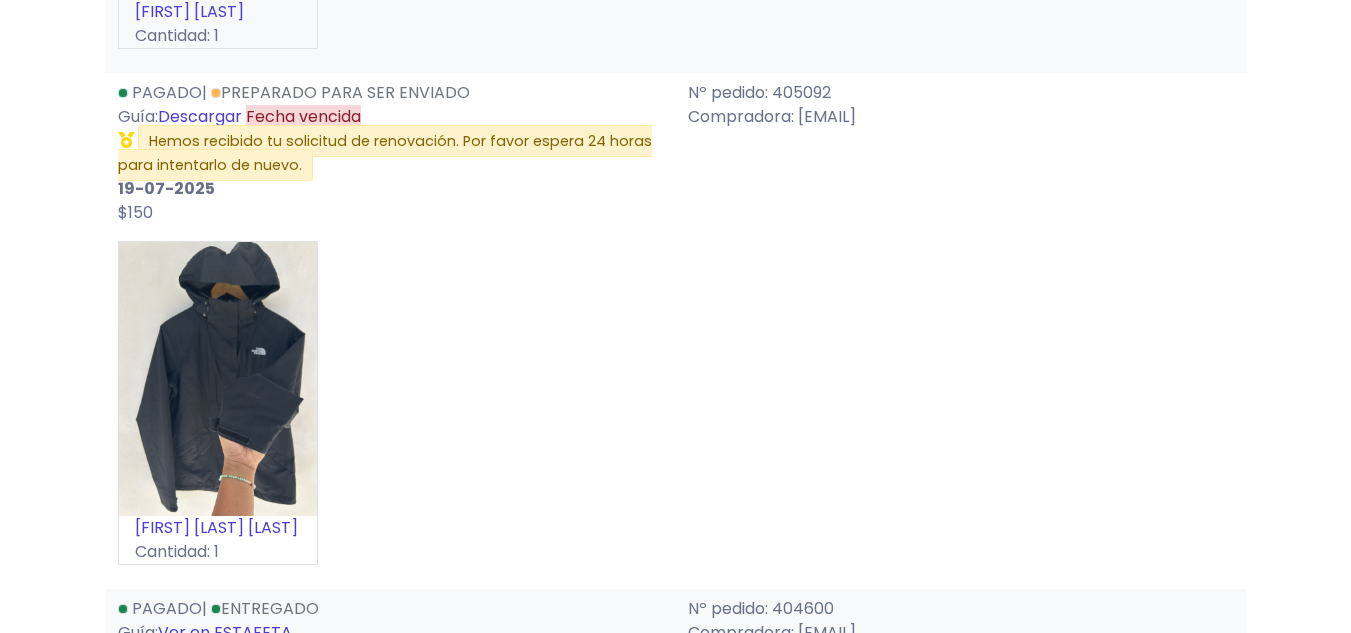 drag, startPoint x: 0, startPoint y: 0, endPoint x: 1363, endPoint y: 397, distance: 1419.6401 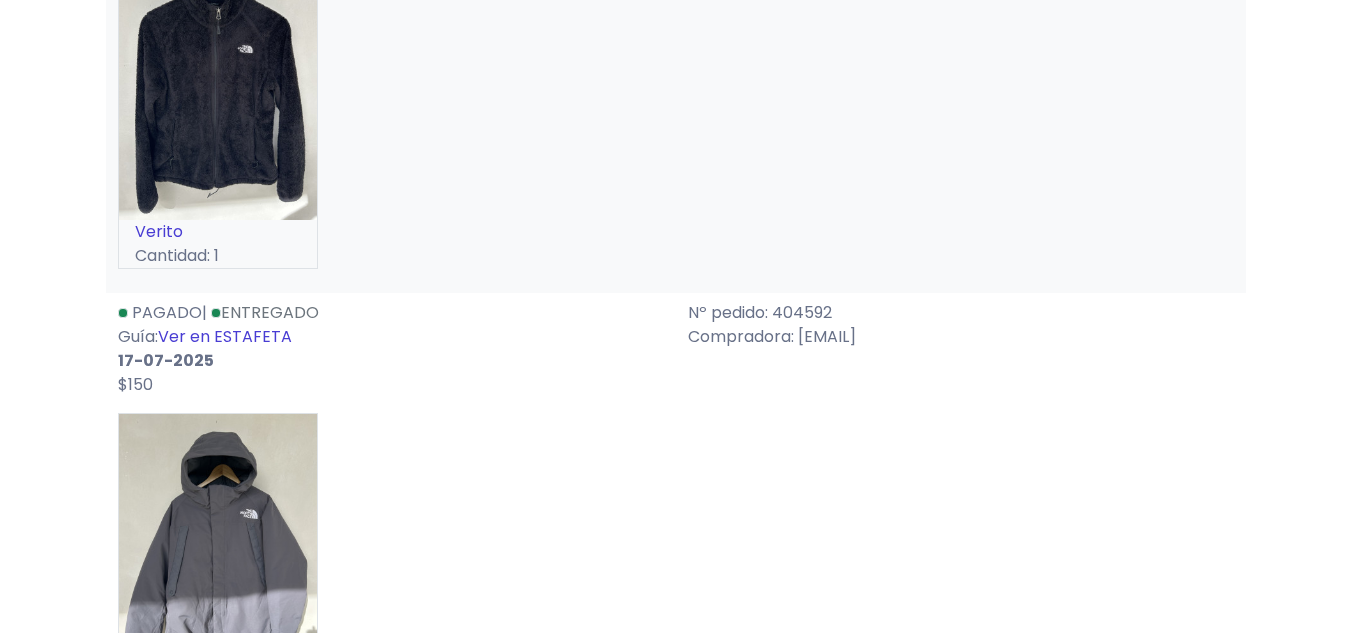 scroll, scrollTop: 11862, scrollLeft: 0, axis: vertical 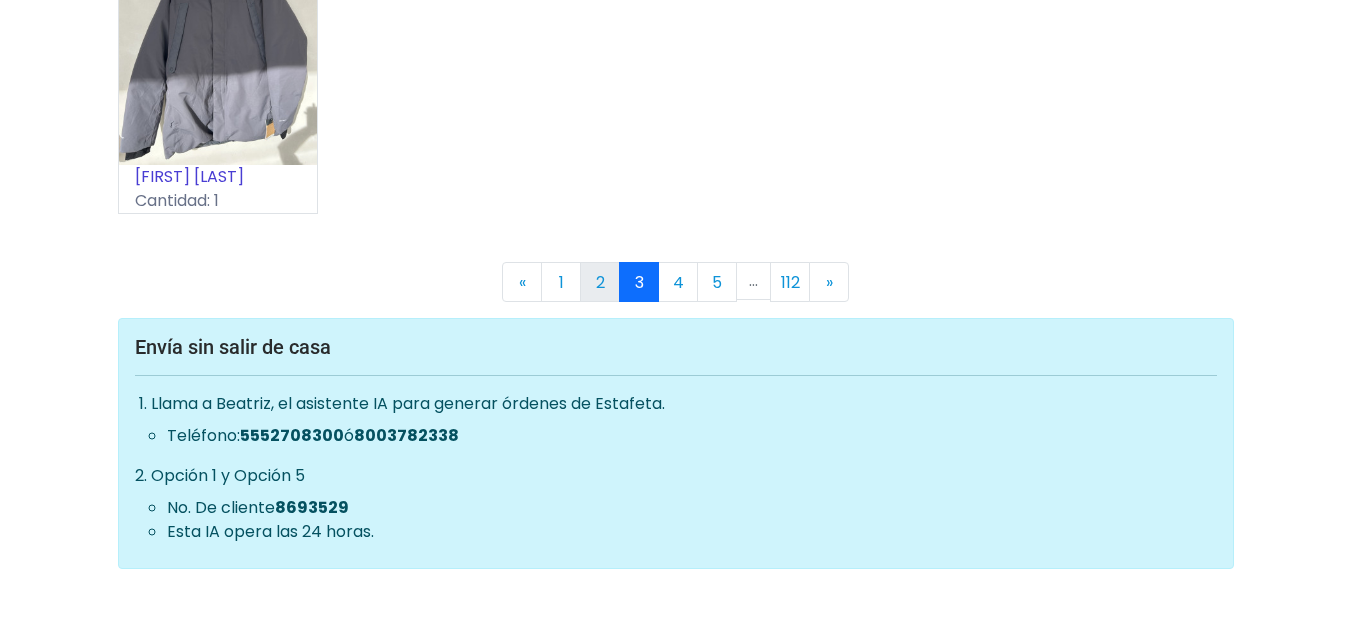 click on "2" at bounding box center [600, 282] 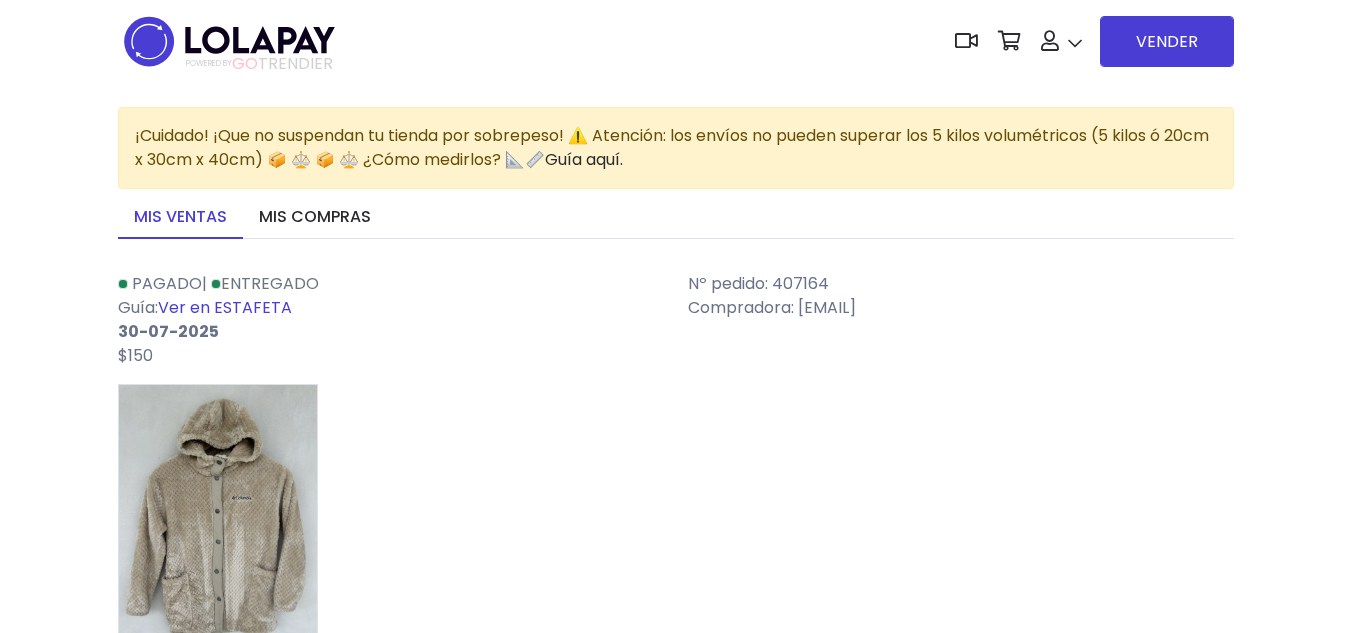 scroll, scrollTop: 0, scrollLeft: 0, axis: both 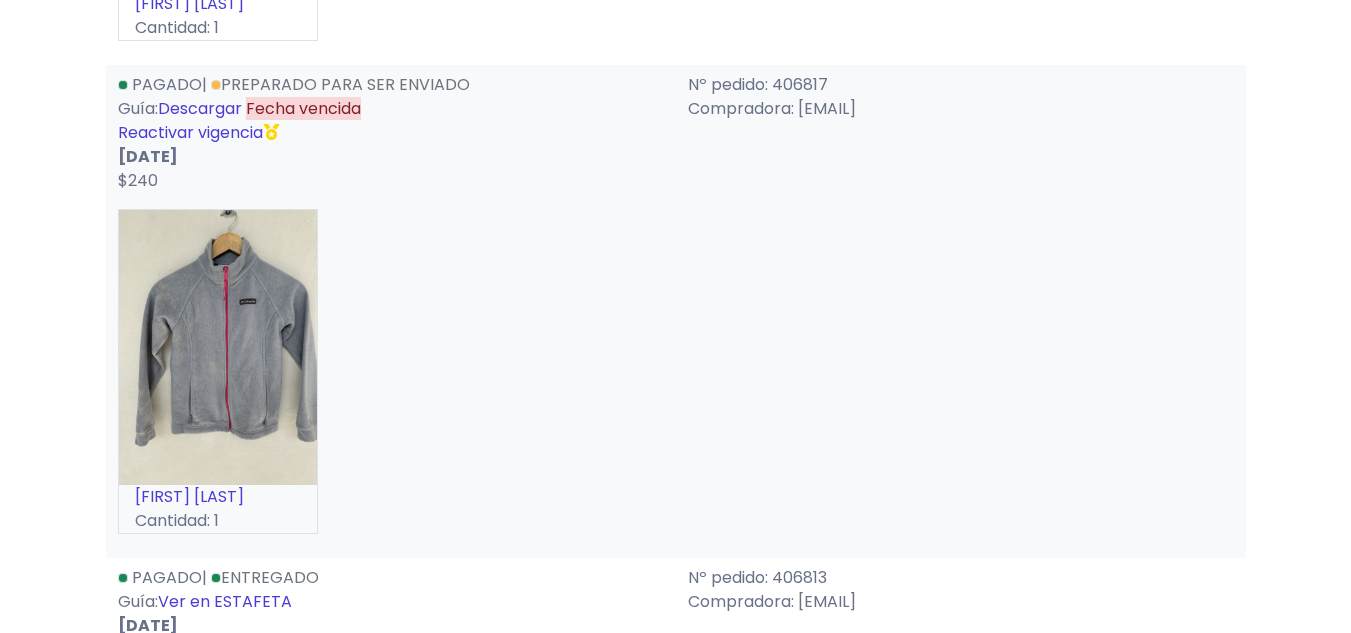 drag, startPoint x: 1356, startPoint y: 32, endPoint x: 1355, endPoint y: 244, distance: 212.00237 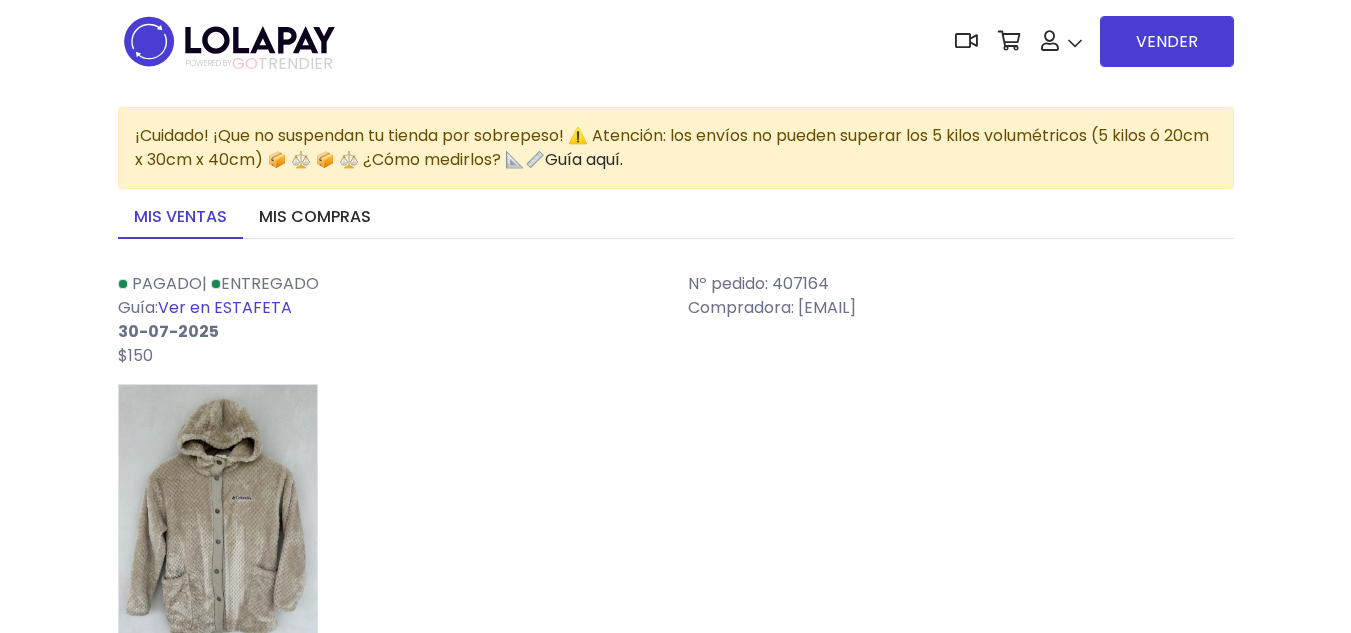 scroll, scrollTop: 4417, scrollLeft: 0, axis: vertical 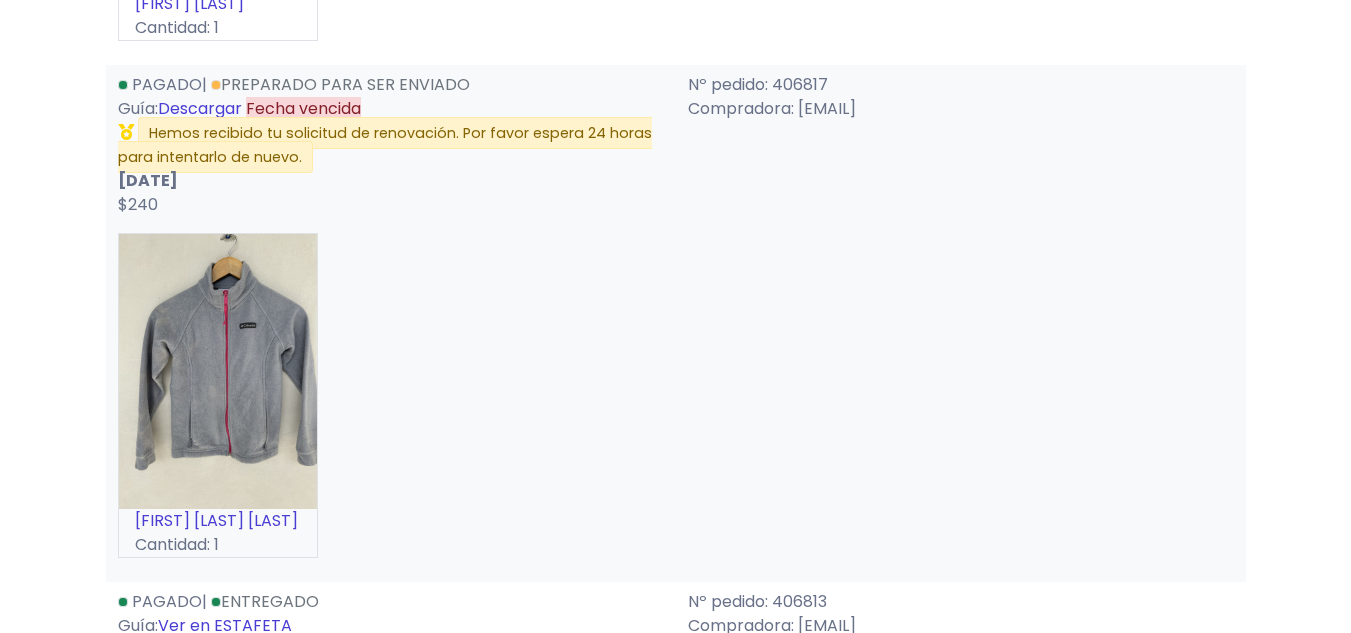 click on "[FIRST] [LAST]
Cantidad: 1" at bounding box center (676, 403) 